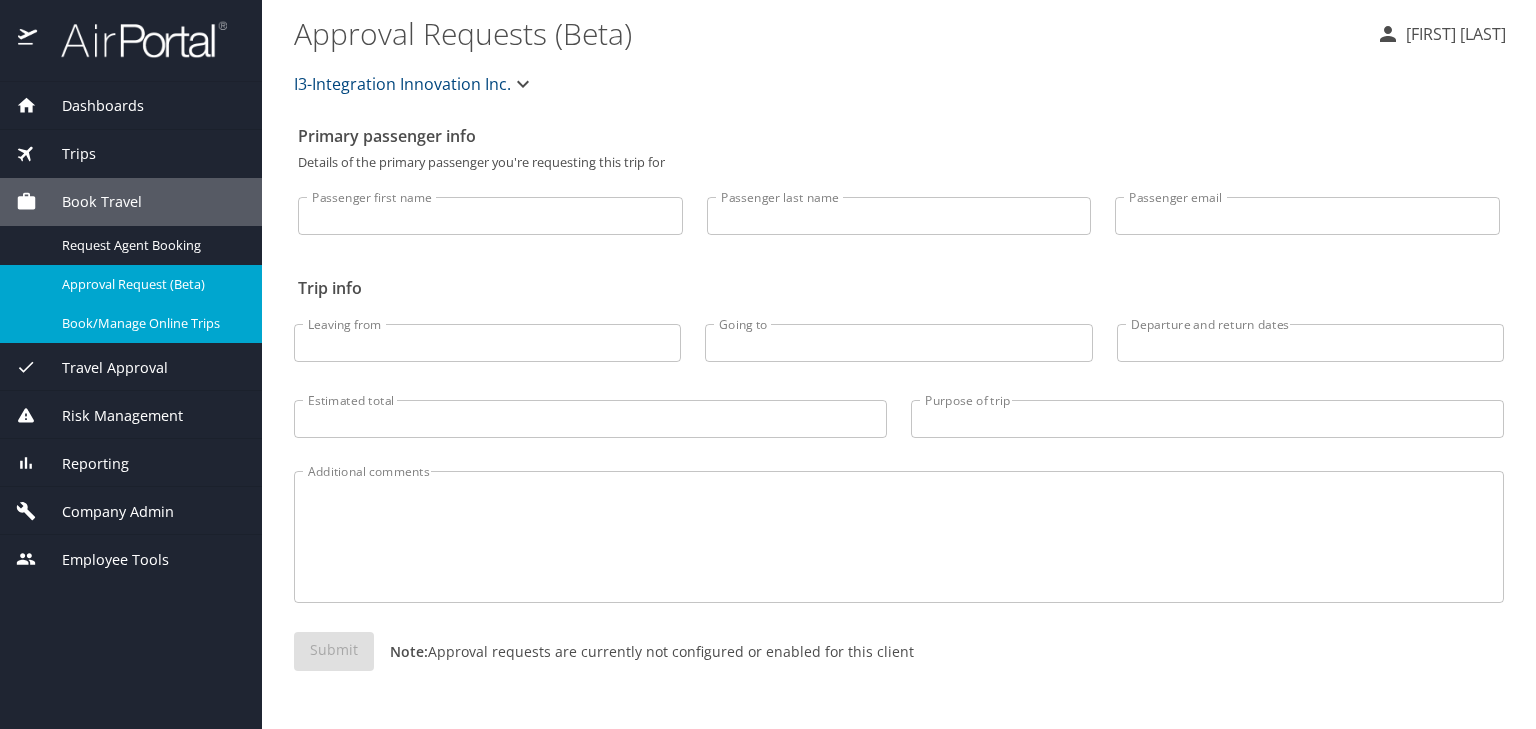 scroll, scrollTop: 0, scrollLeft: 0, axis: both 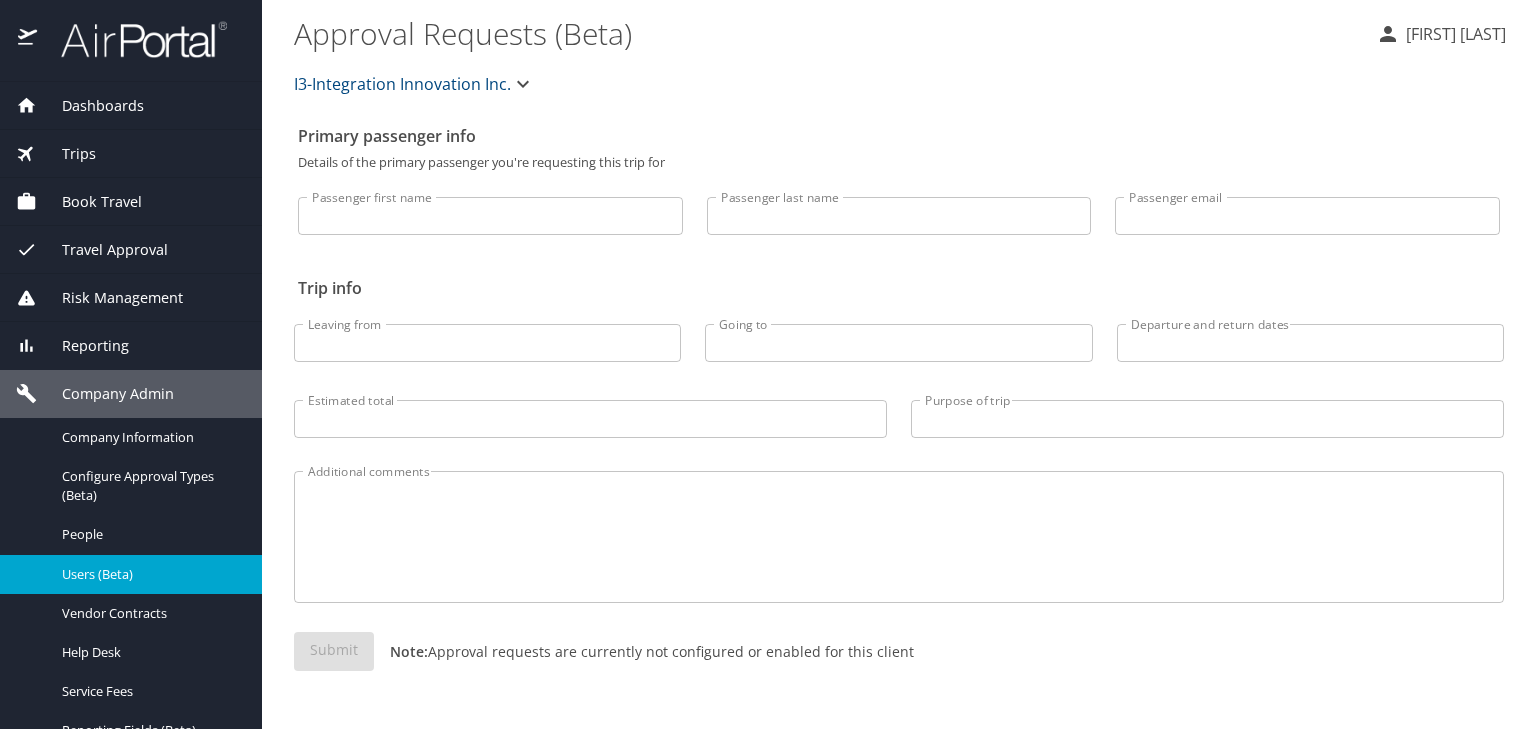click on "Users (Beta)" at bounding box center (150, 574) 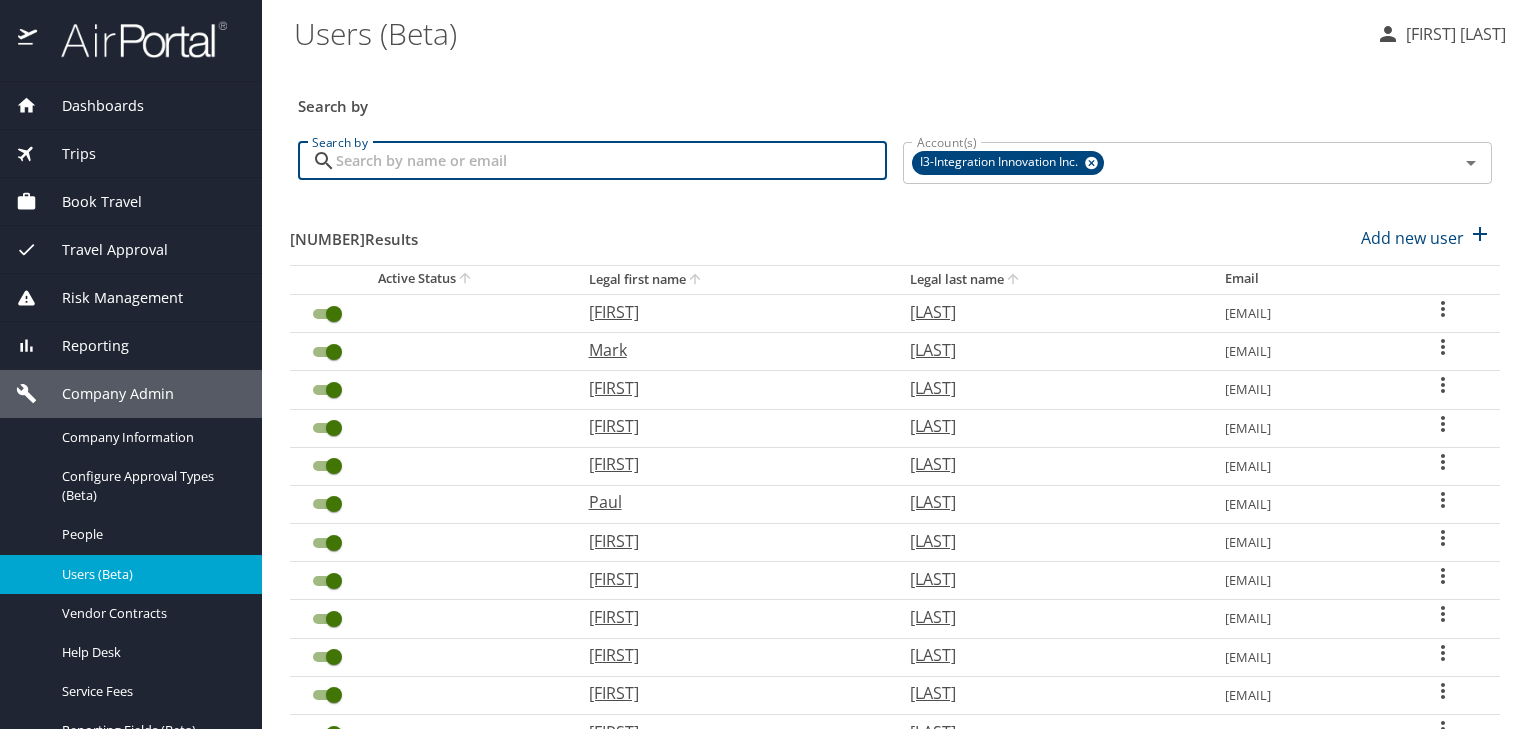 click on "Search by" at bounding box center [611, 161] 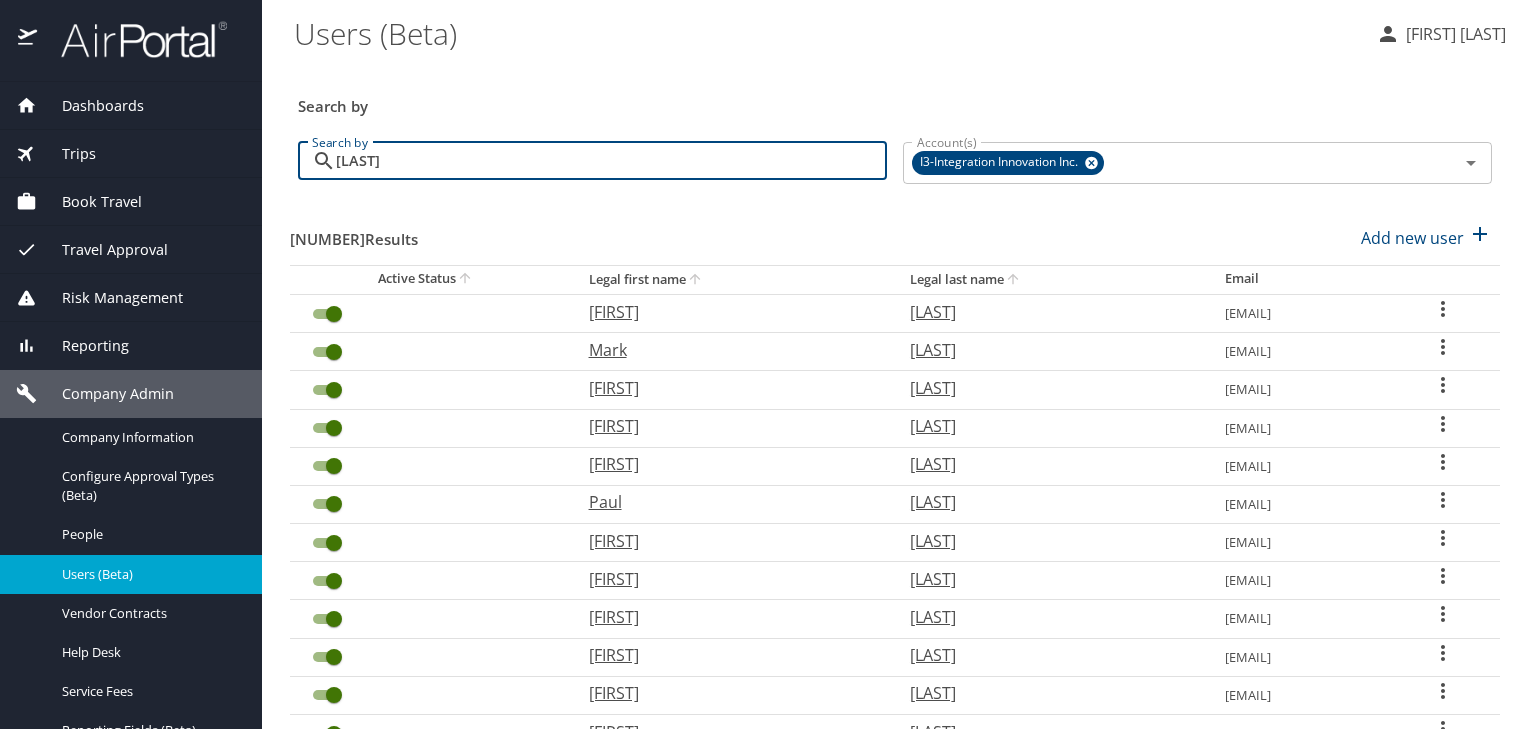 type on "[LAST]" 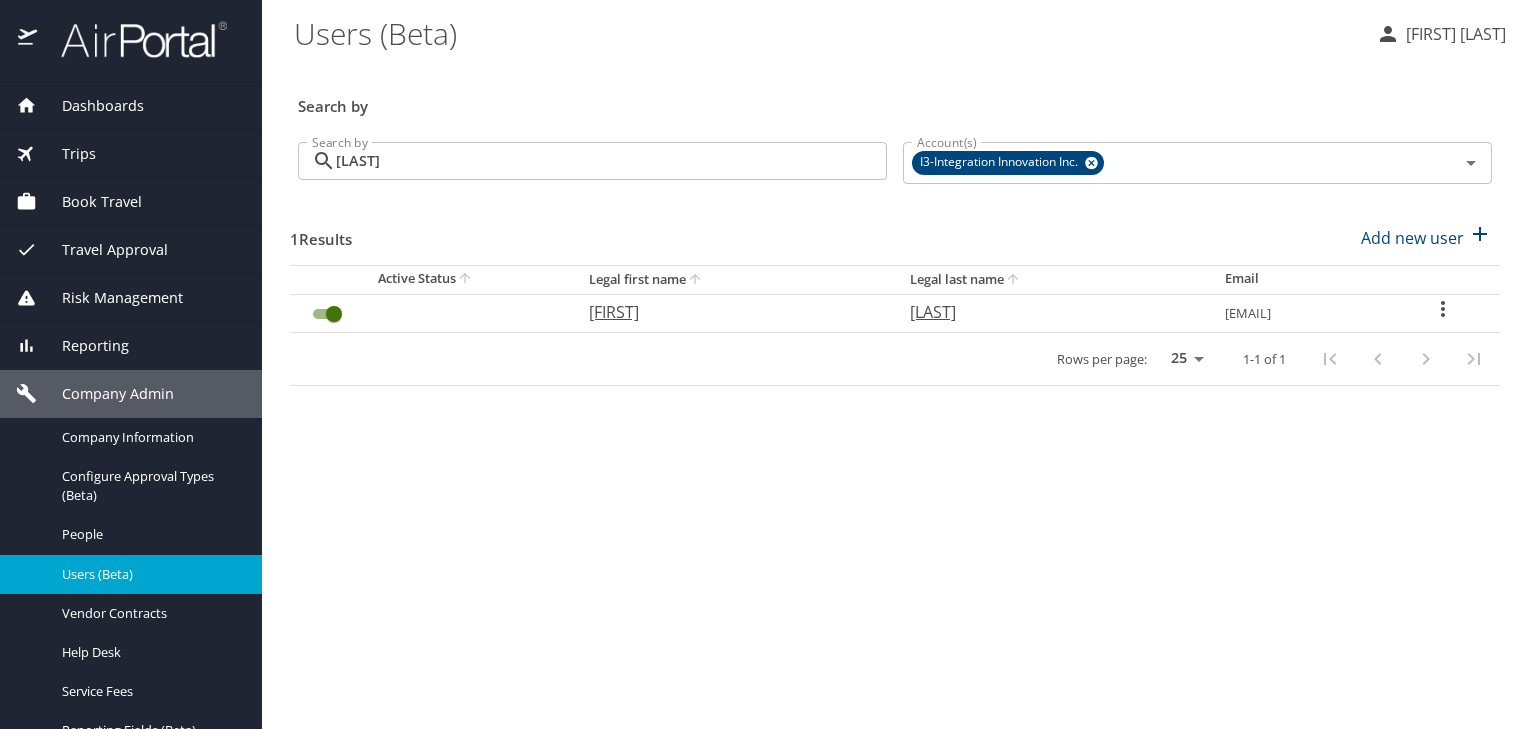 click 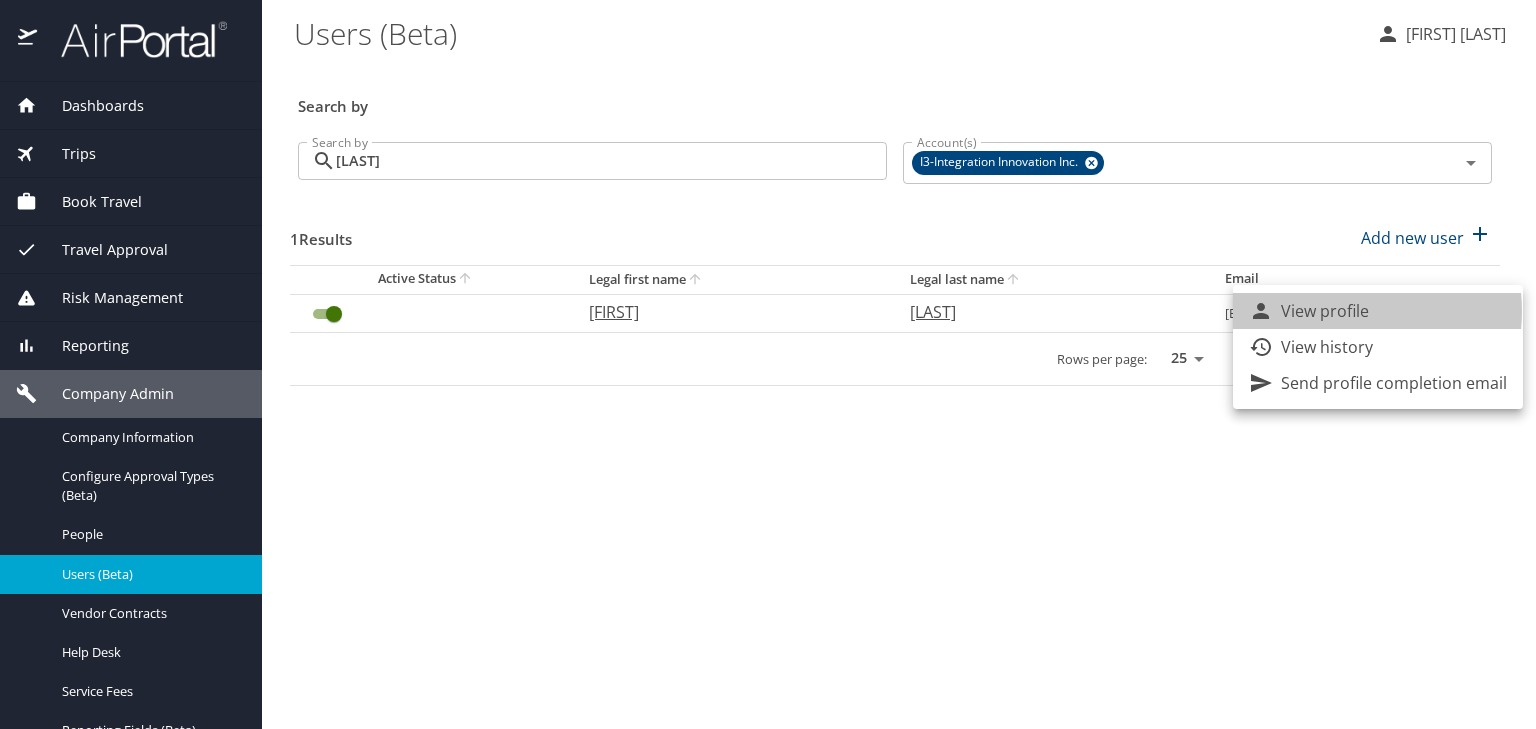 click on "View profile" at bounding box center [1325, 311] 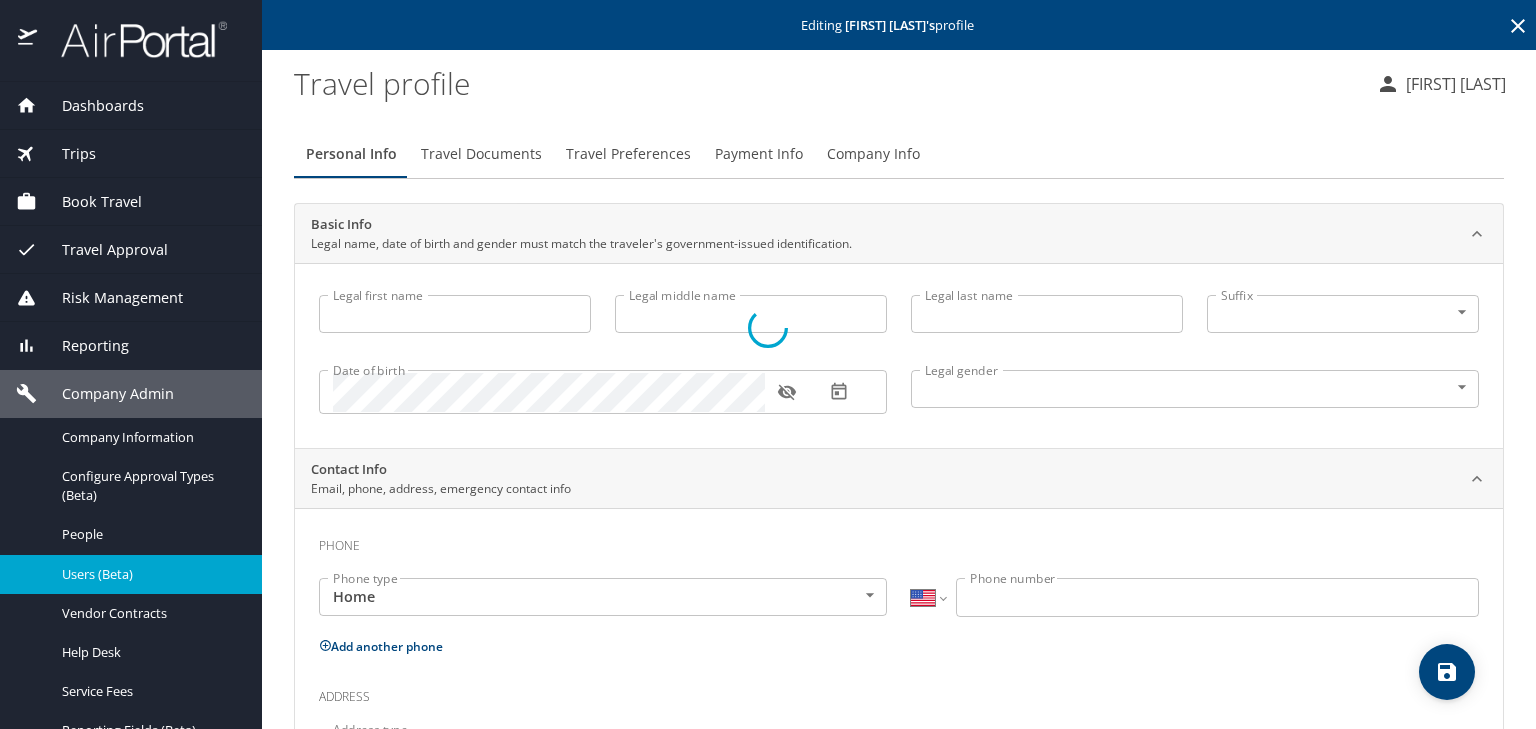 type on "[FIRST]" 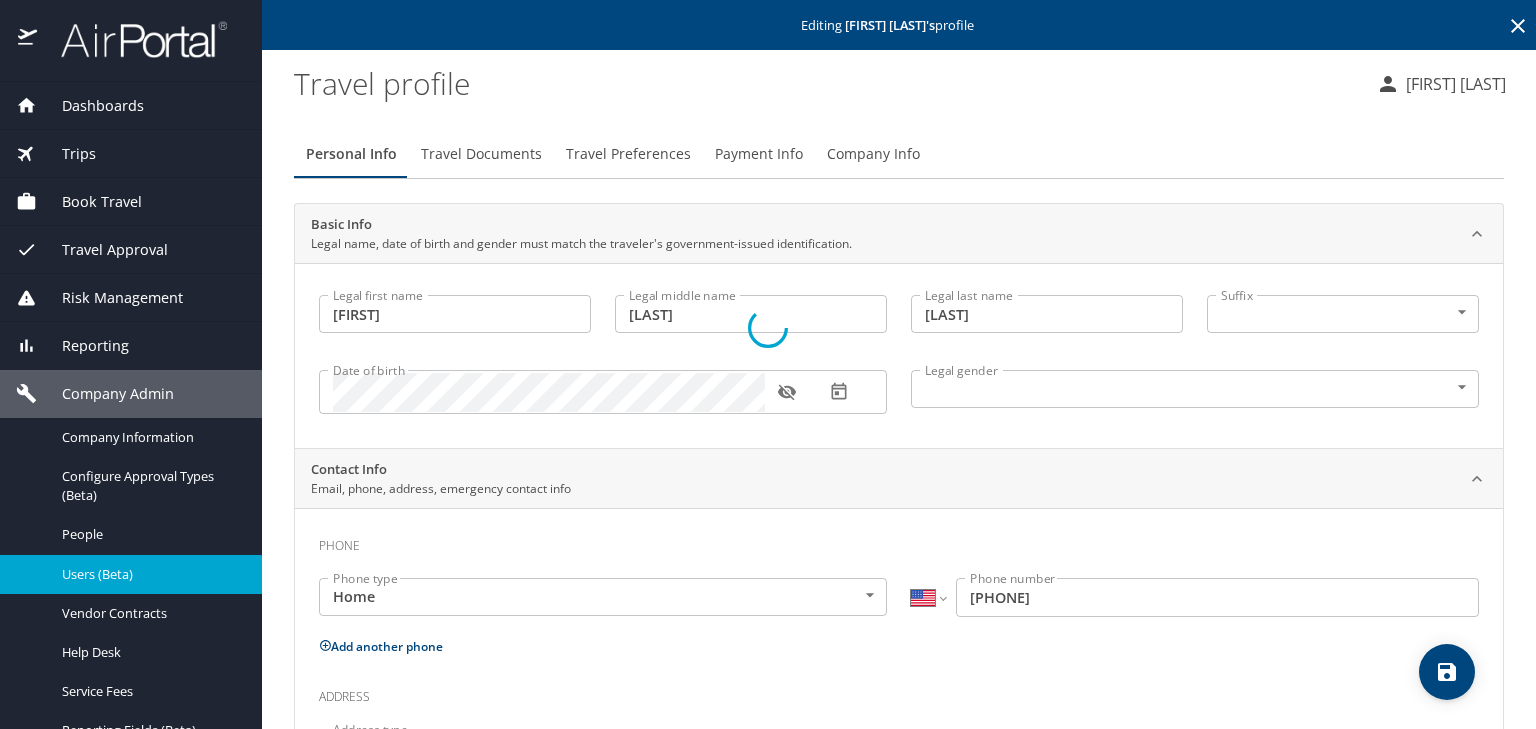 select on "[INITIALS]" 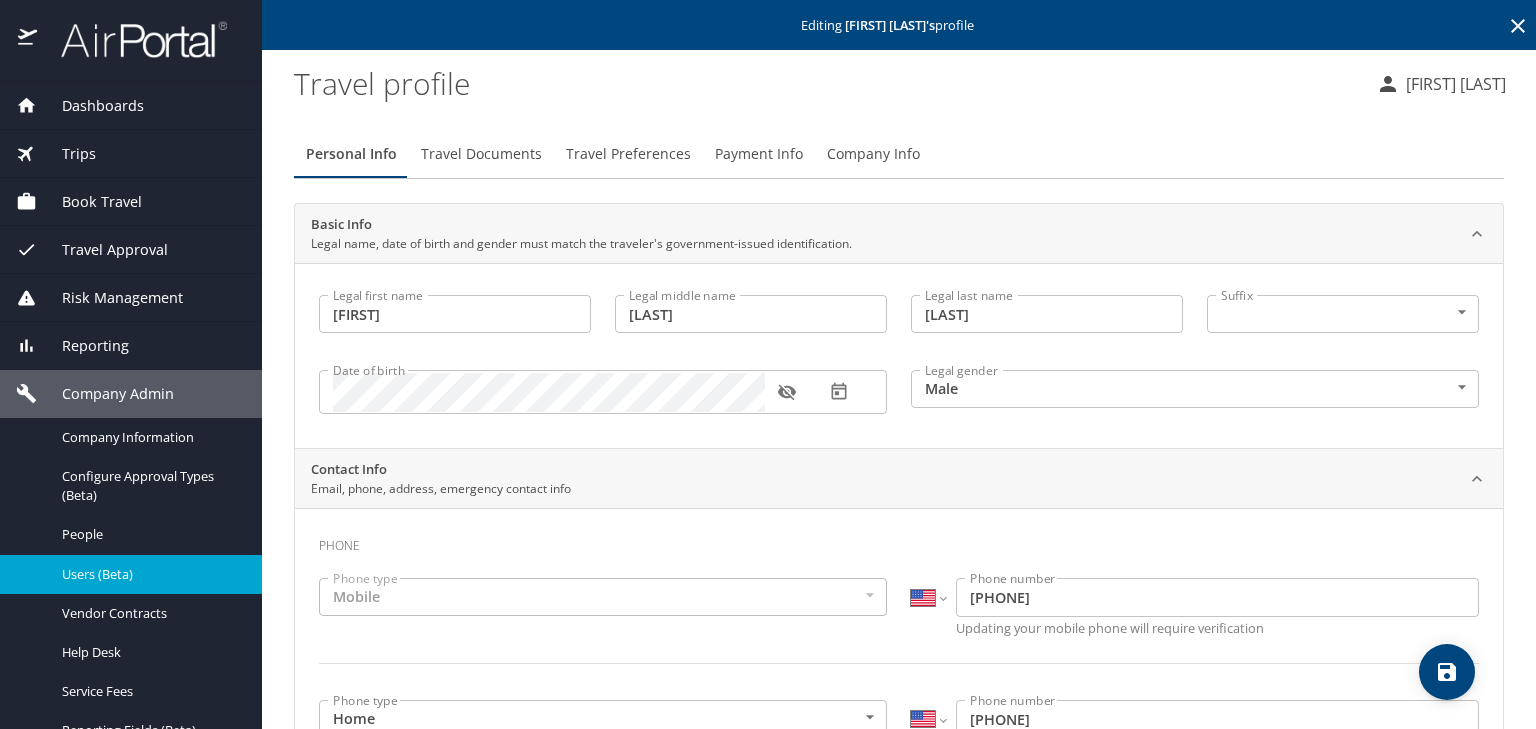 click on "Travel Preferences" at bounding box center [628, 154] 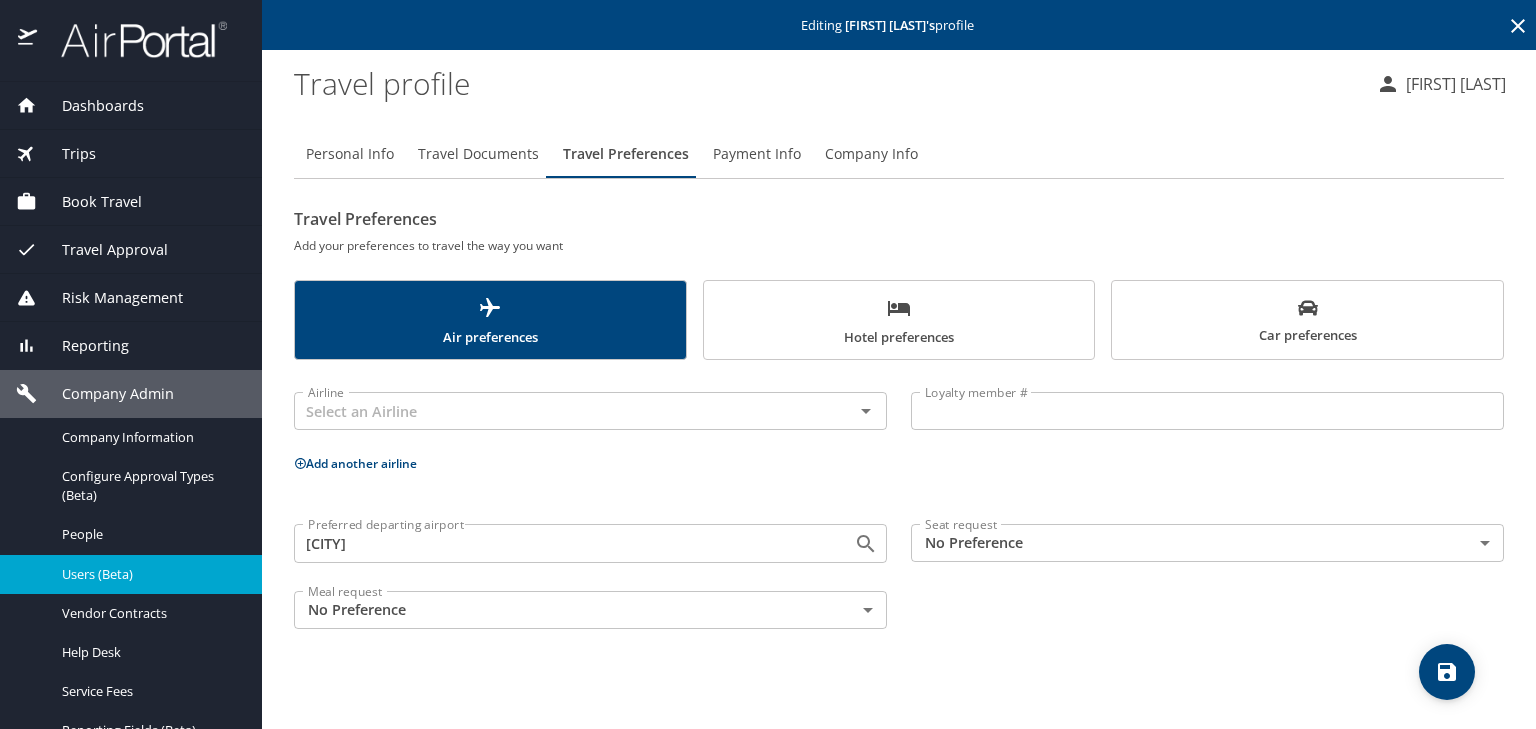 click on "Hotel preferences" at bounding box center [899, 322] 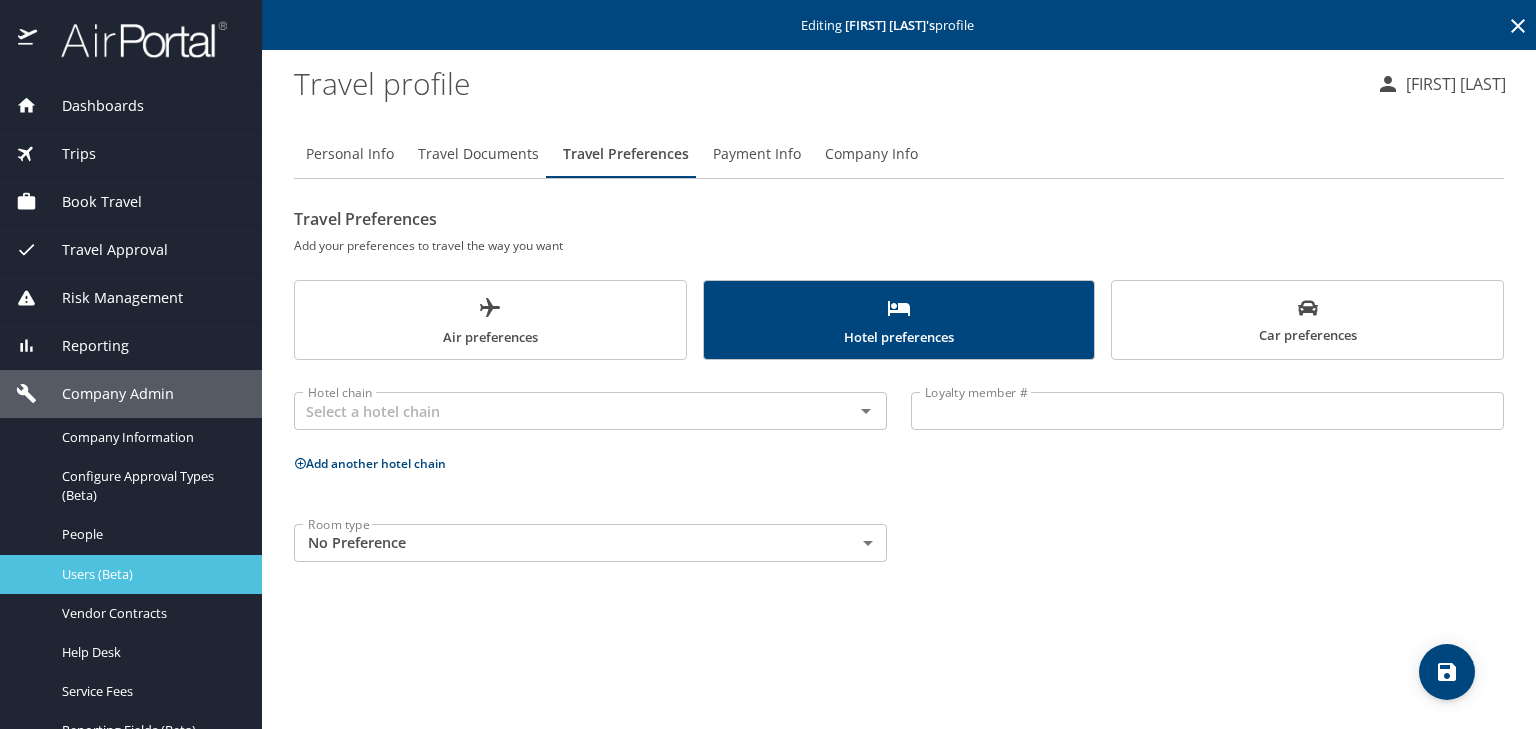 click on "Users (Beta)" at bounding box center (150, 574) 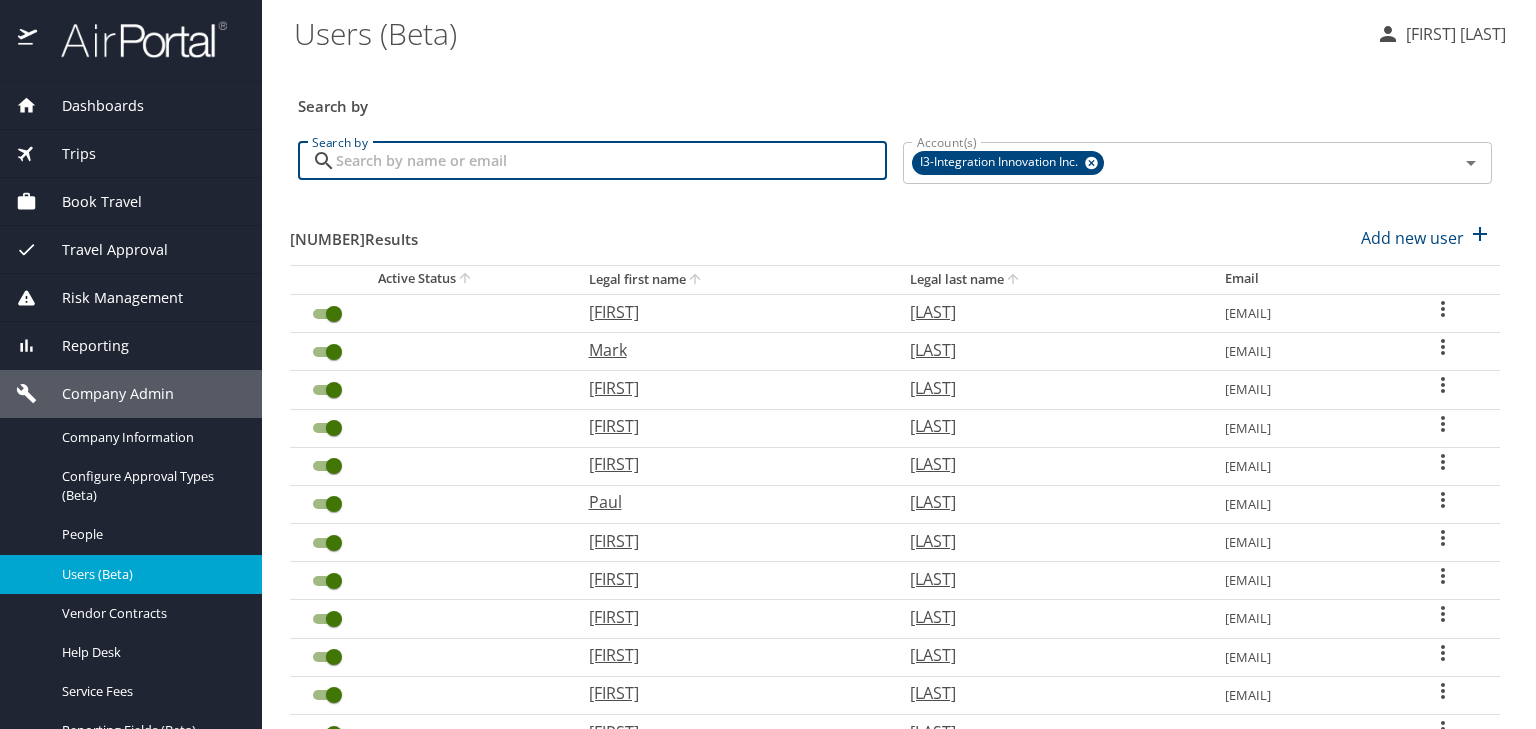 click on "Search by" at bounding box center [611, 161] 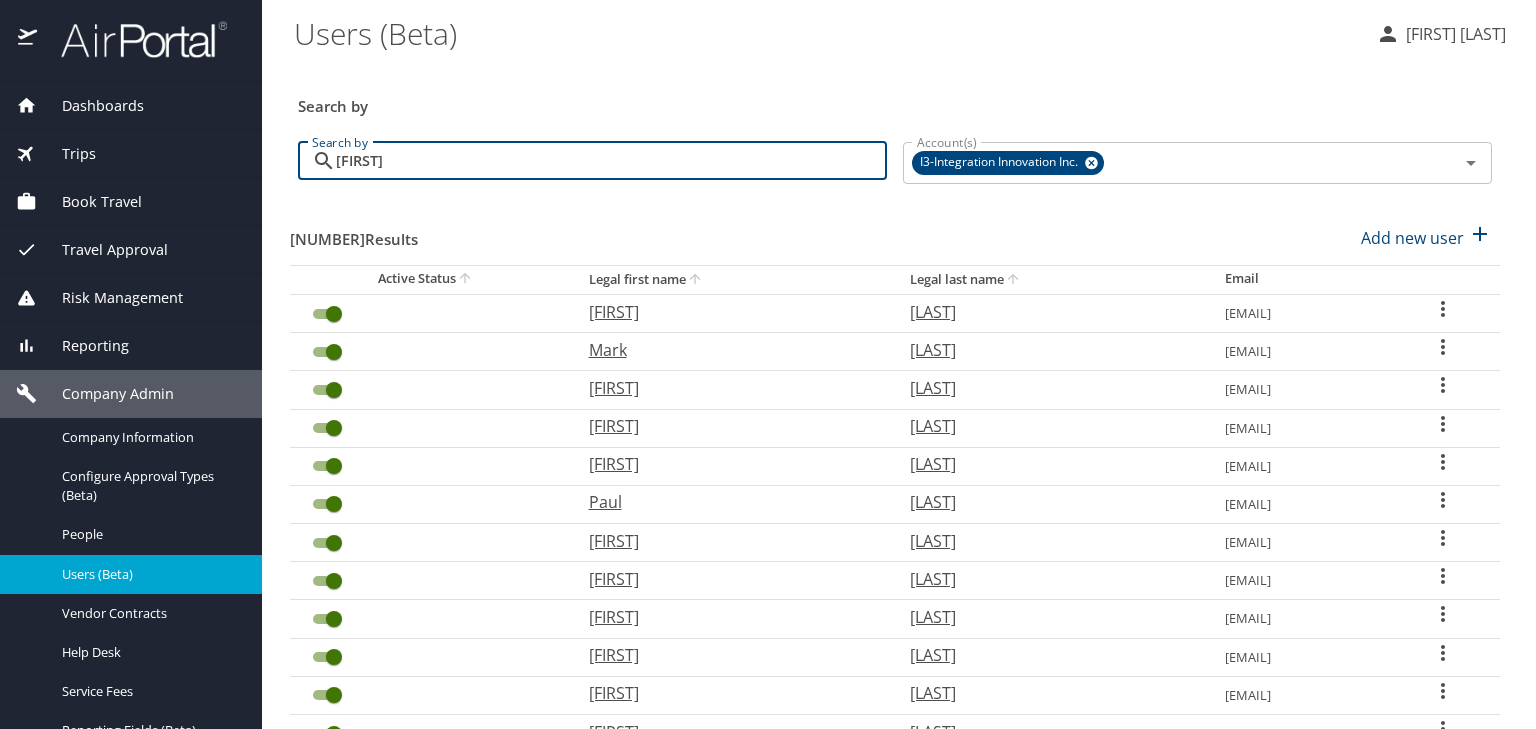 type on "[FIRST]" 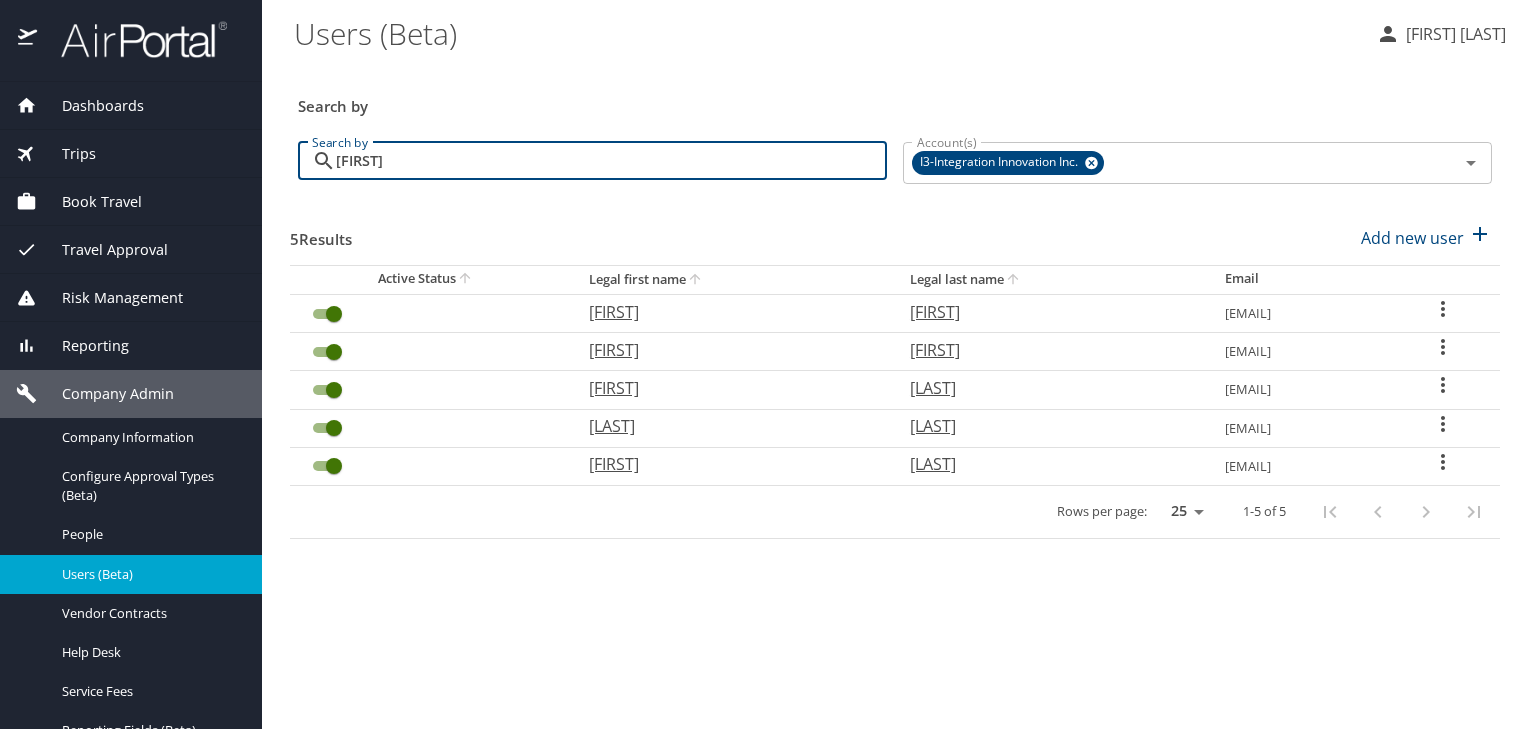 click 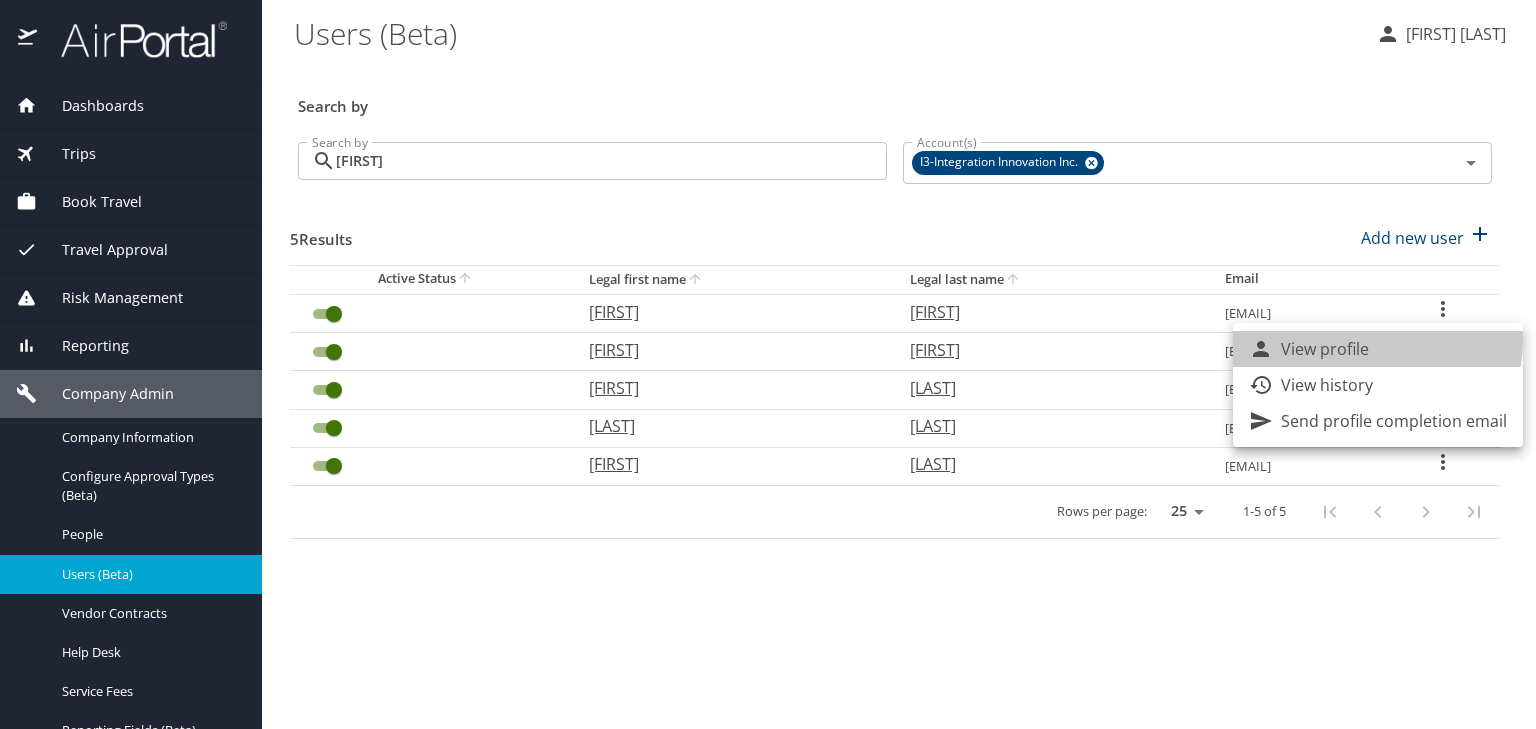 click on "View profile" at bounding box center (1378, 349) 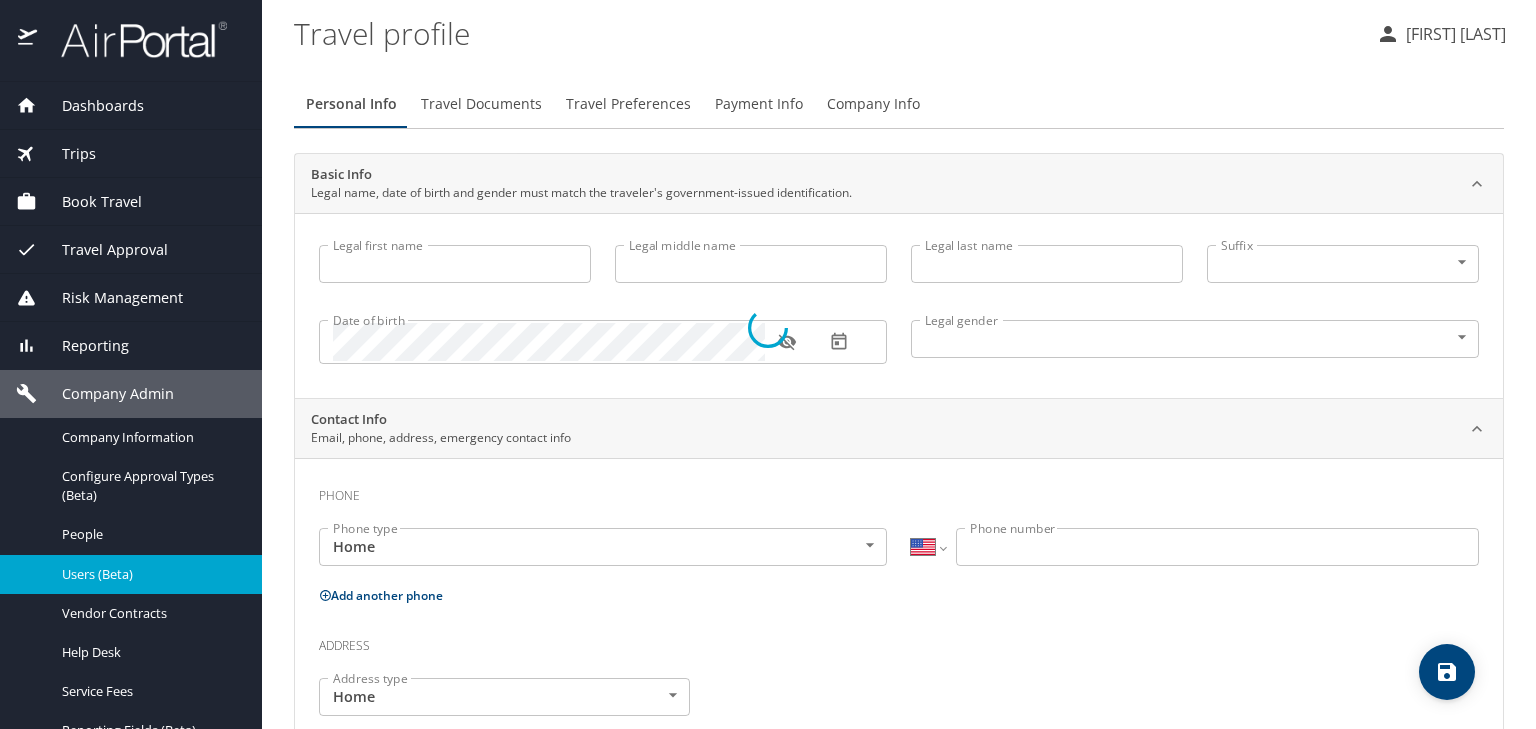 type on "[FIRST]" 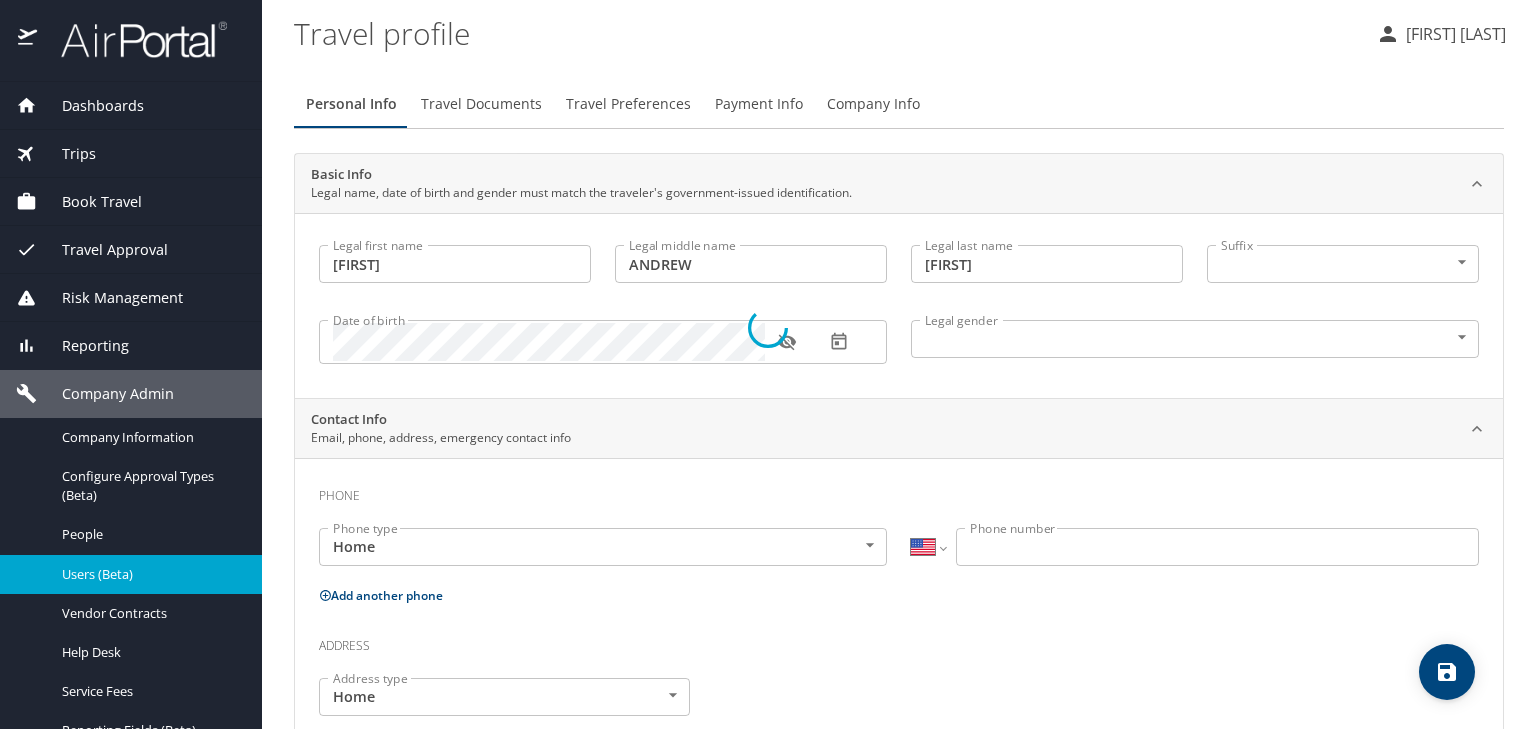 select on "US" 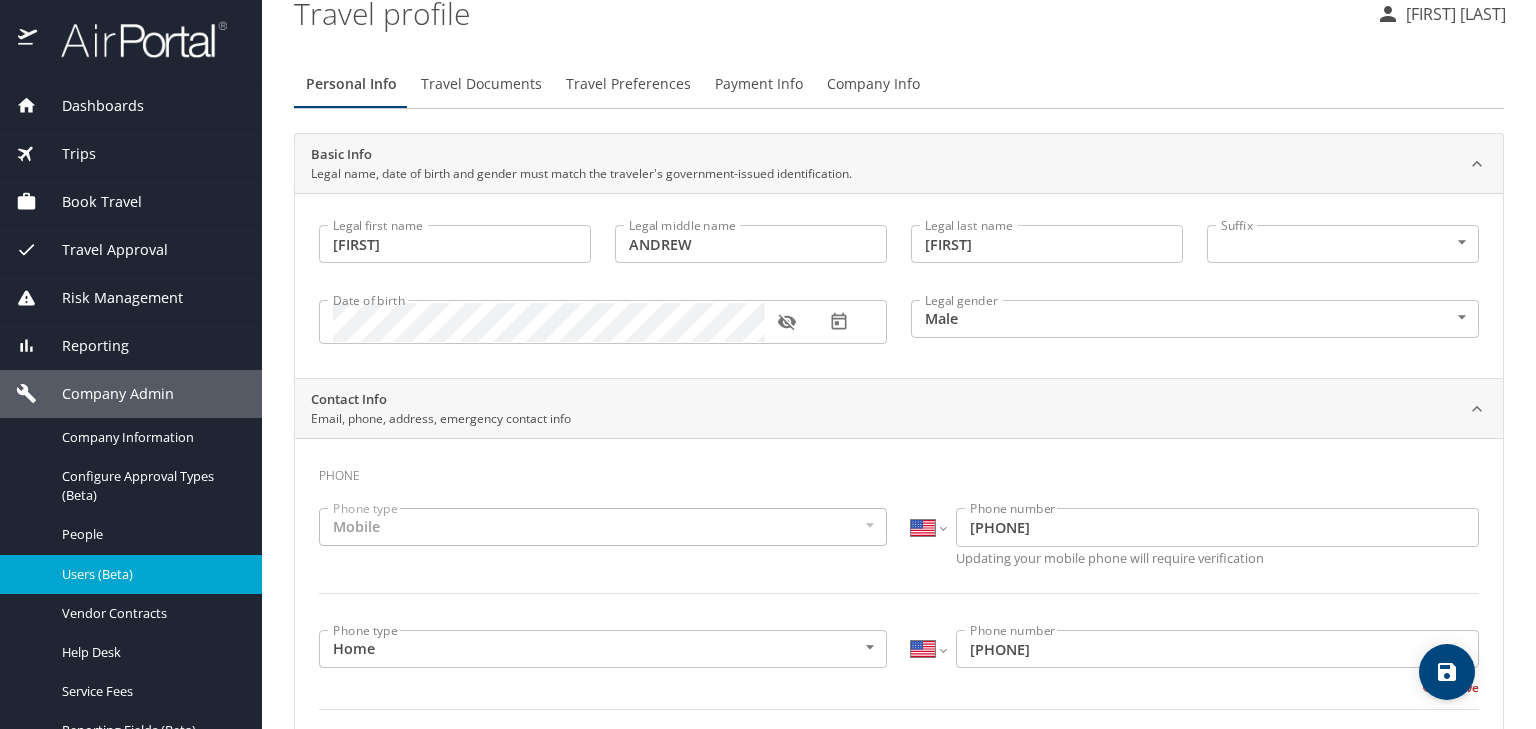 scroll, scrollTop: 0, scrollLeft: 0, axis: both 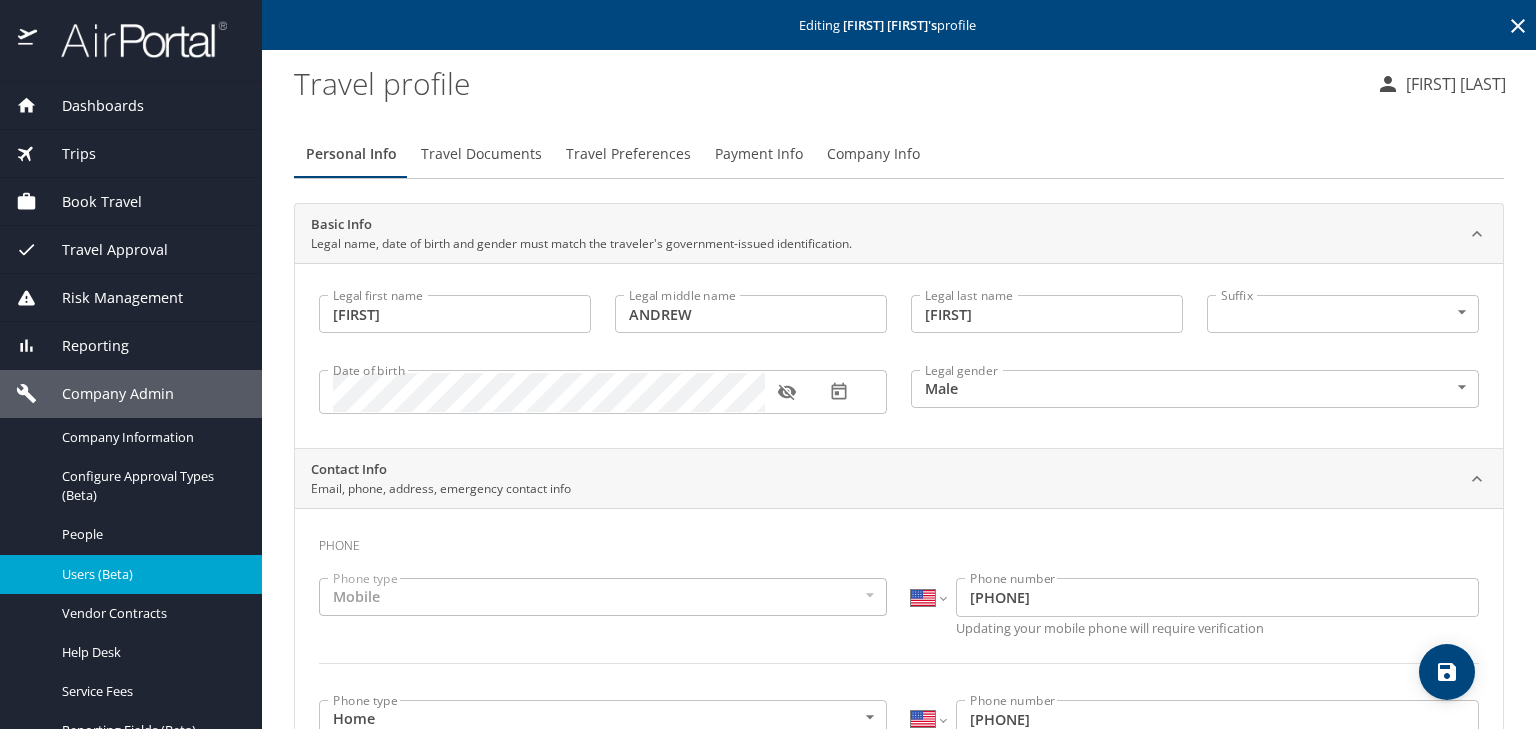 click on "Travel Preferences" at bounding box center (628, 154) 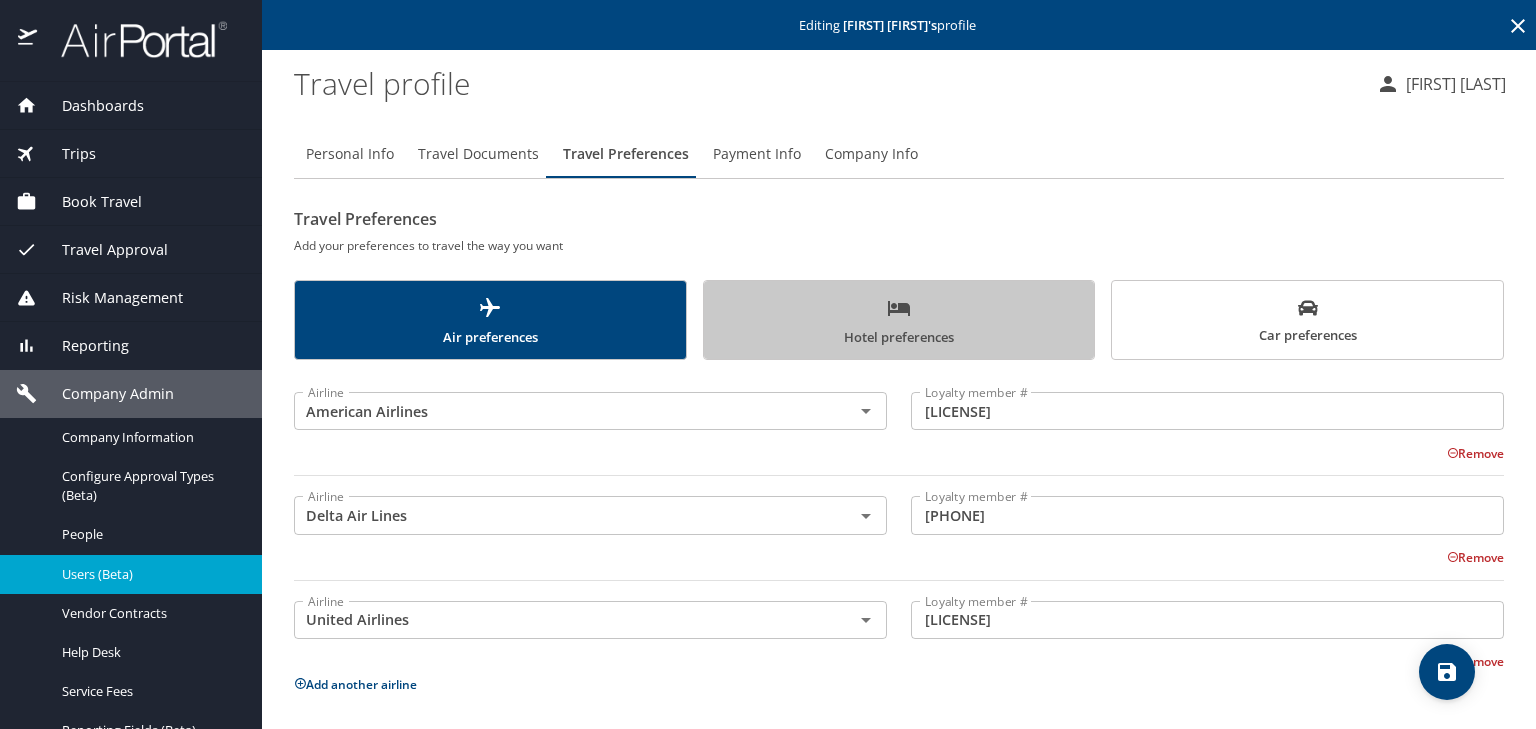 click on "Hotel preferences" at bounding box center (899, 320) 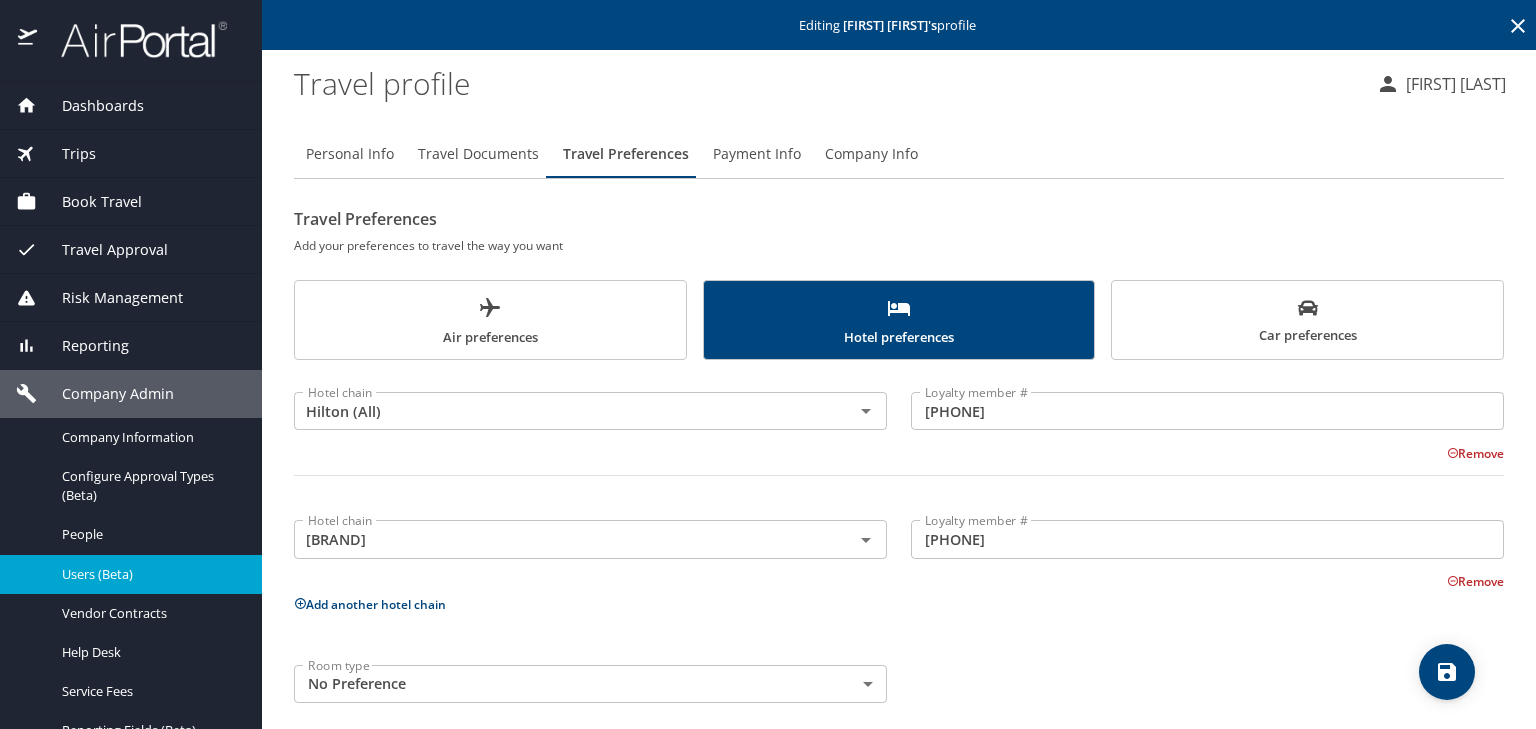click on "Users (Beta)" at bounding box center (150, 574) 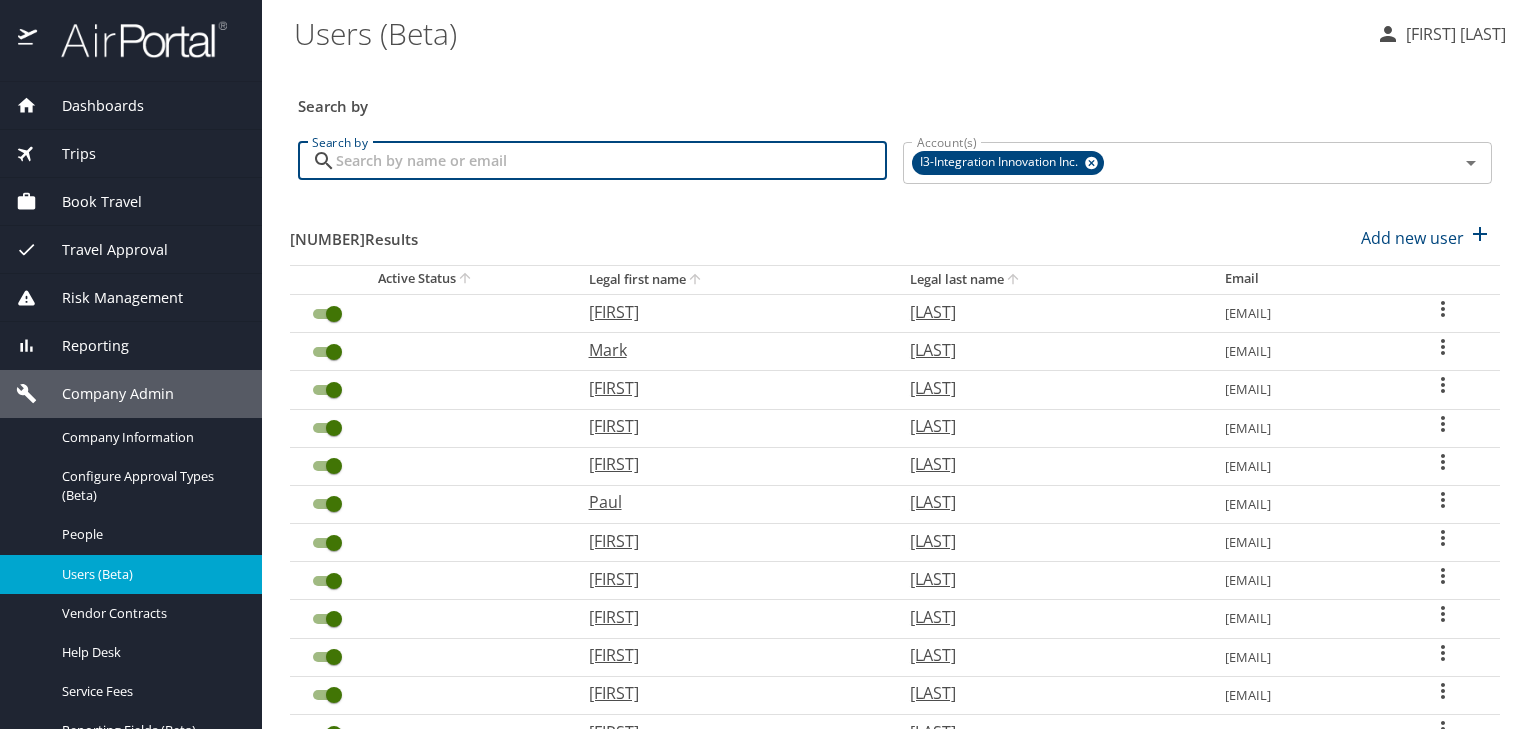 click on "Search by" at bounding box center (611, 161) 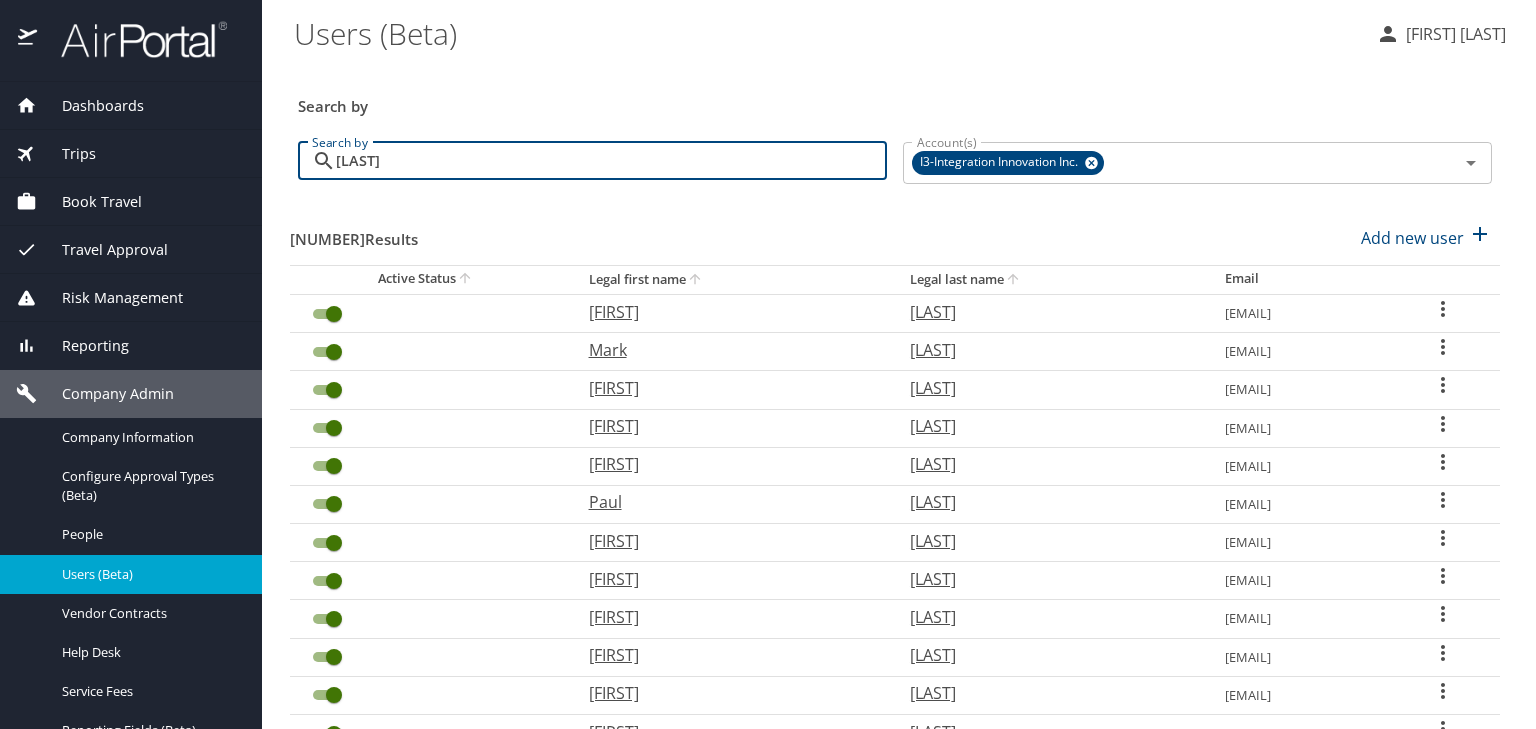 type on "[LAST]" 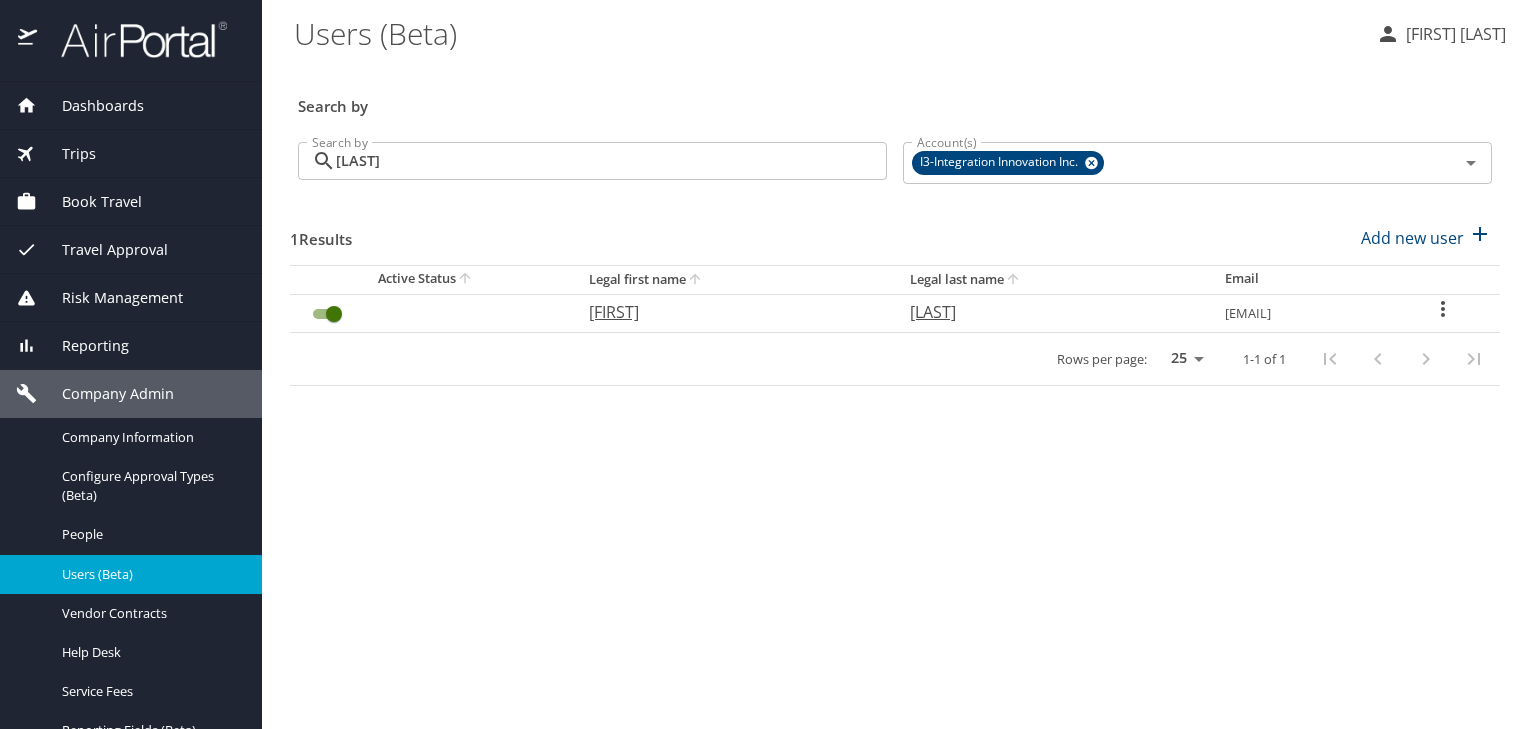 click on "Book Travel" at bounding box center (89, 202) 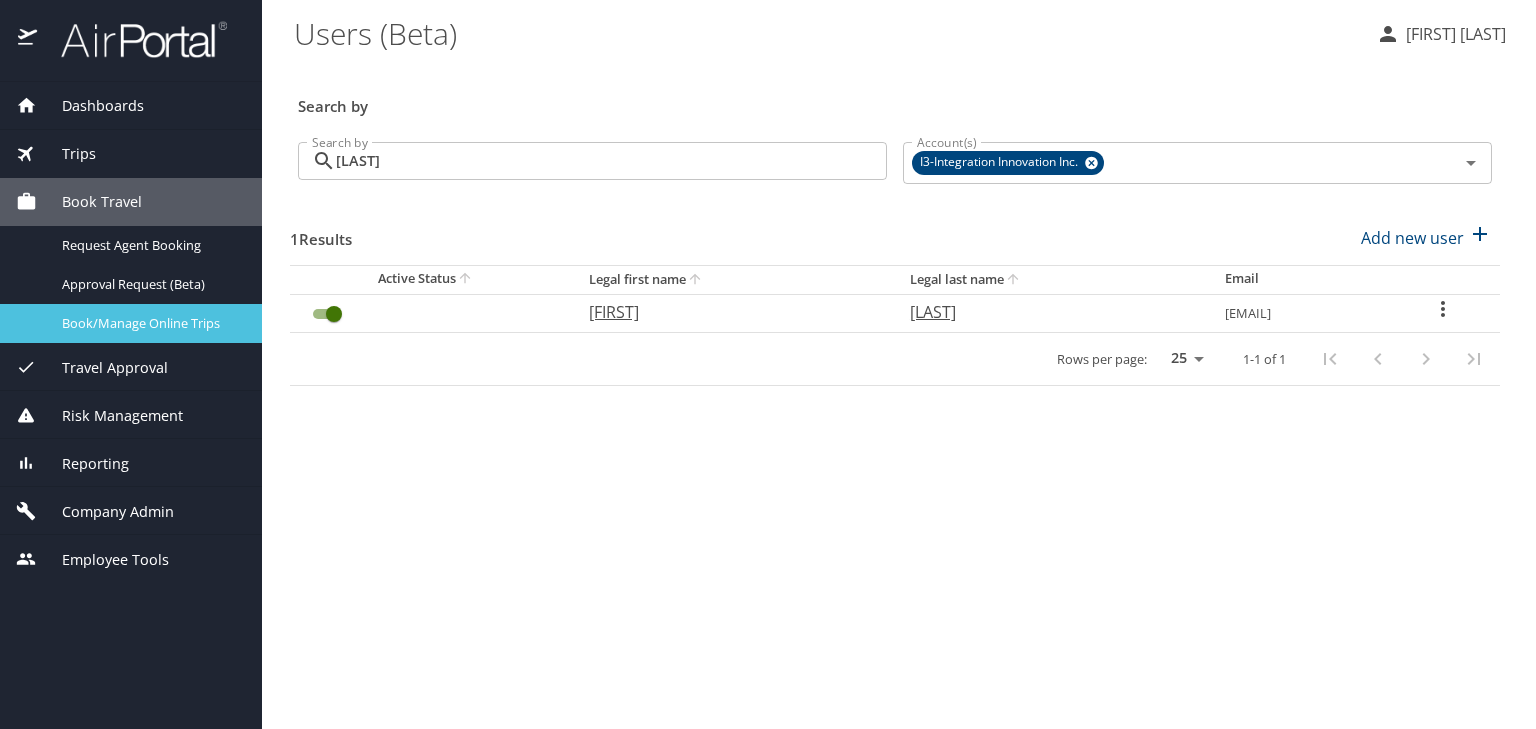click on "Book/Manage Online Trips" at bounding box center [131, 323] 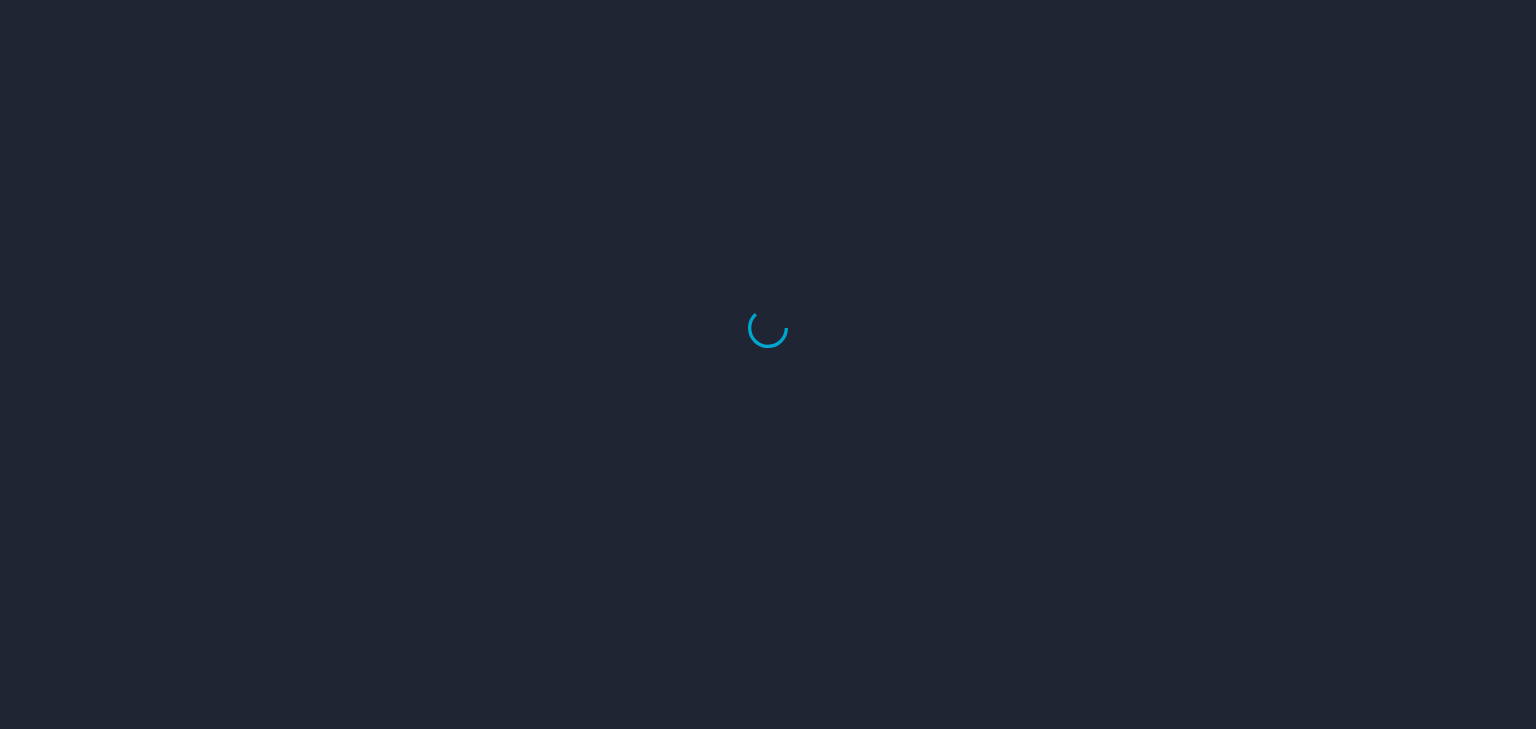 scroll, scrollTop: 0, scrollLeft: 0, axis: both 